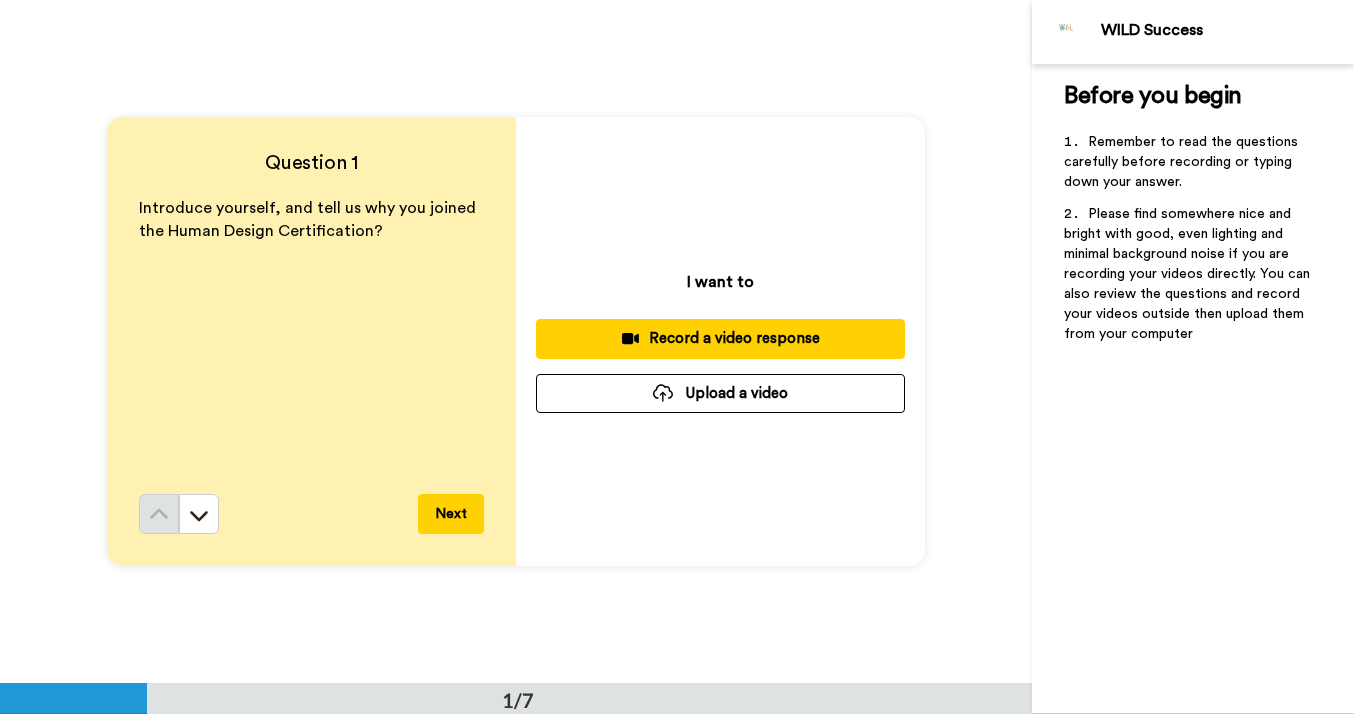 scroll, scrollTop: 0, scrollLeft: 0, axis: both 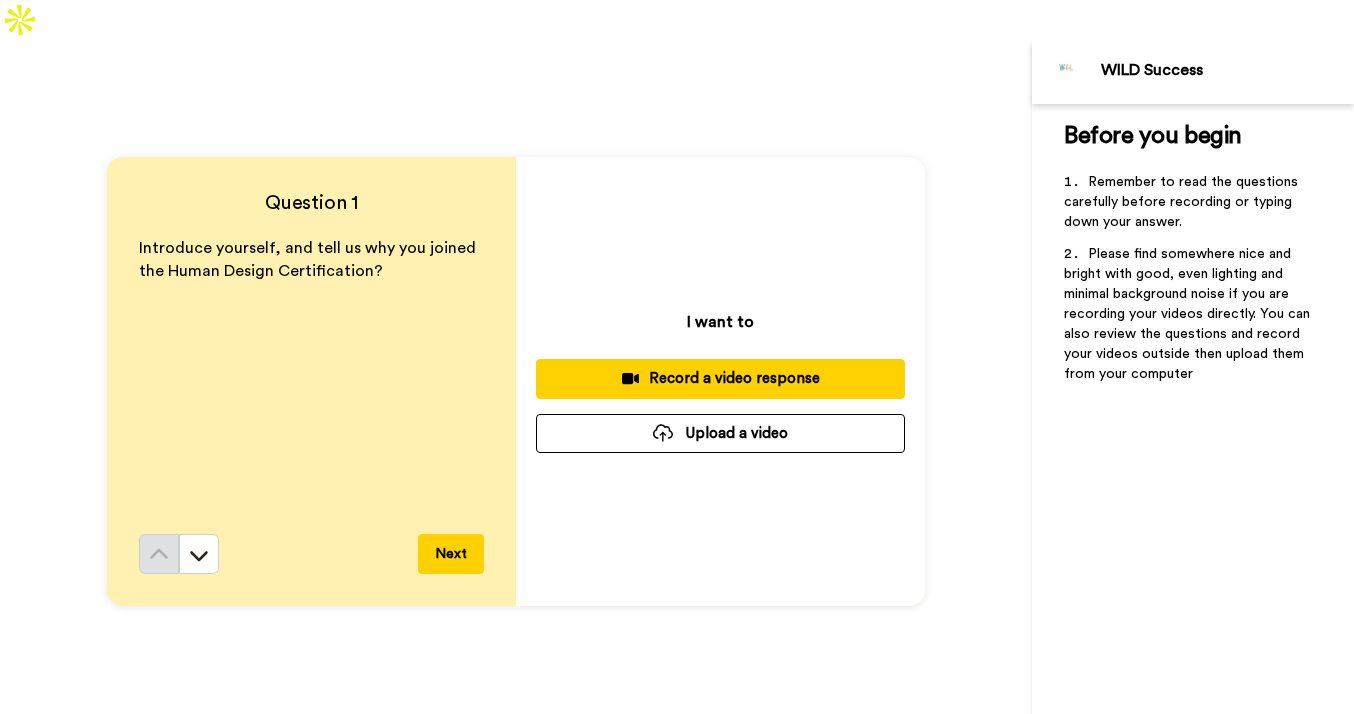 click on "Next" at bounding box center [451, 554] 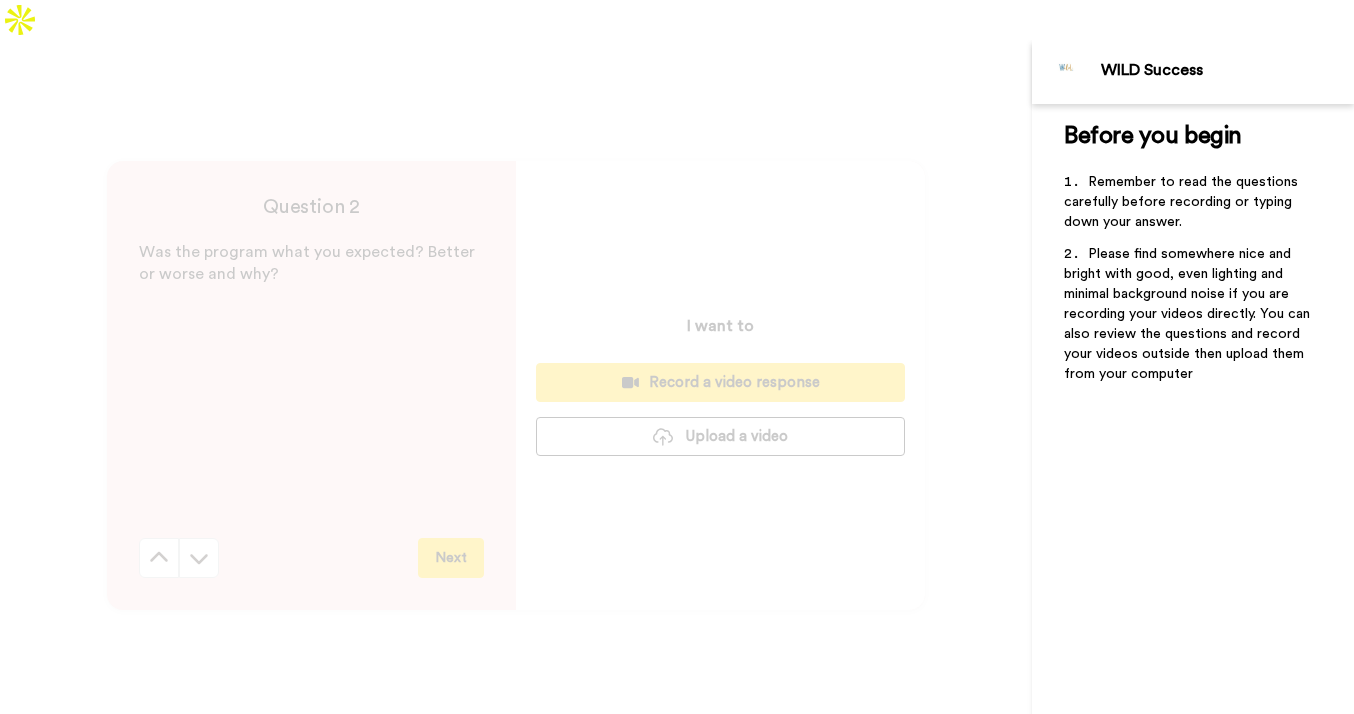 scroll, scrollTop: 684, scrollLeft: 0, axis: vertical 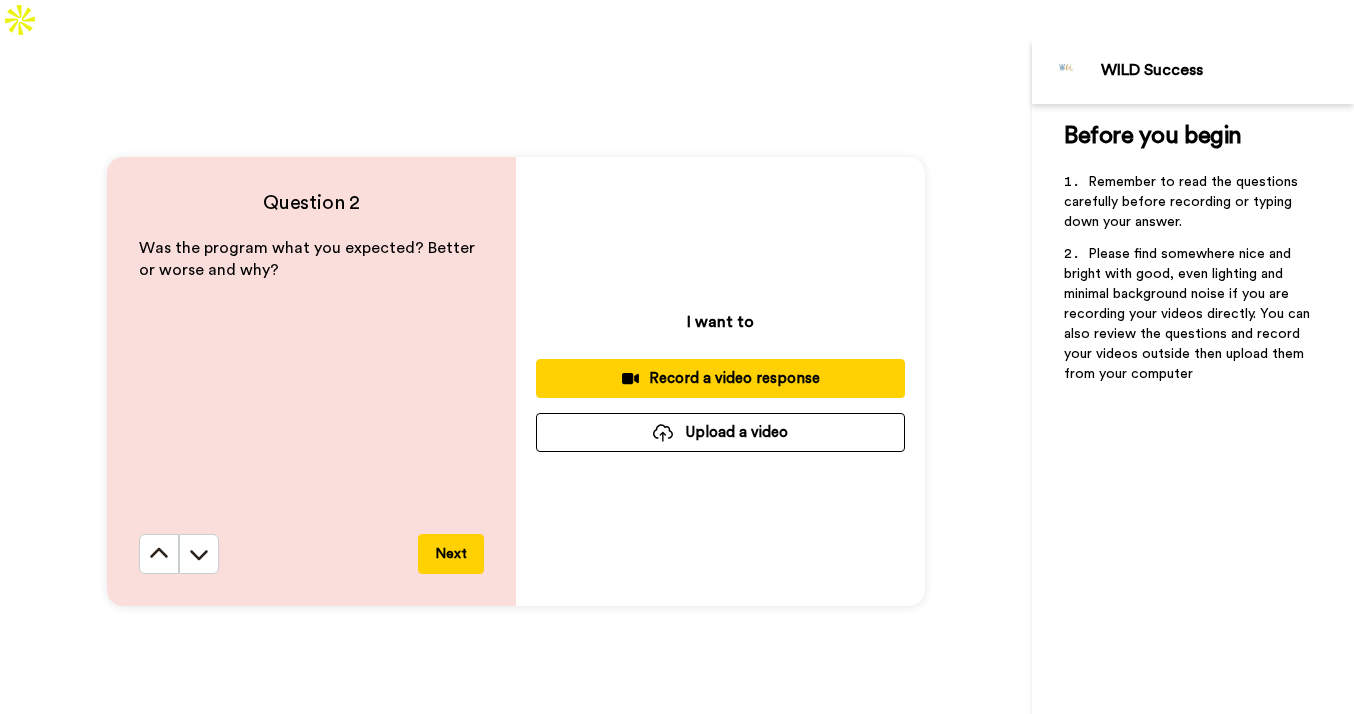 click on "Next" at bounding box center (451, 554) 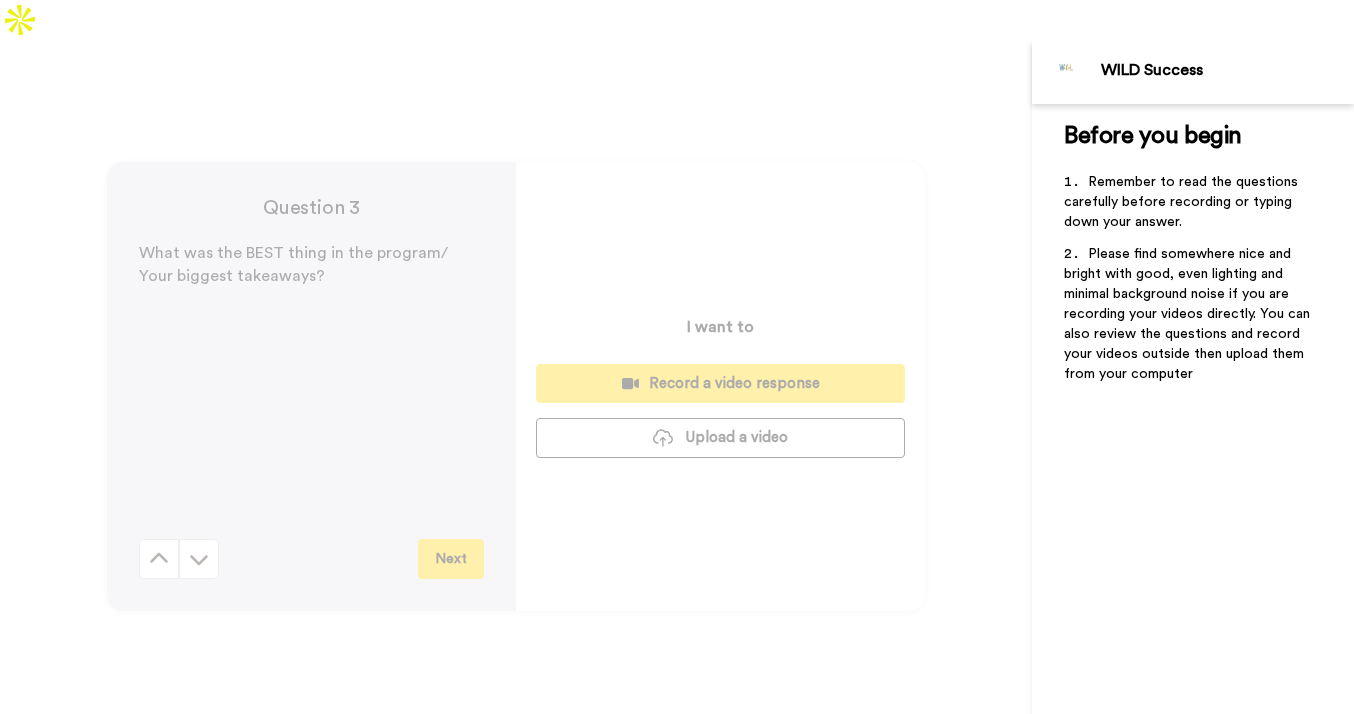 scroll, scrollTop: 1367, scrollLeft: 0, axis: vertical 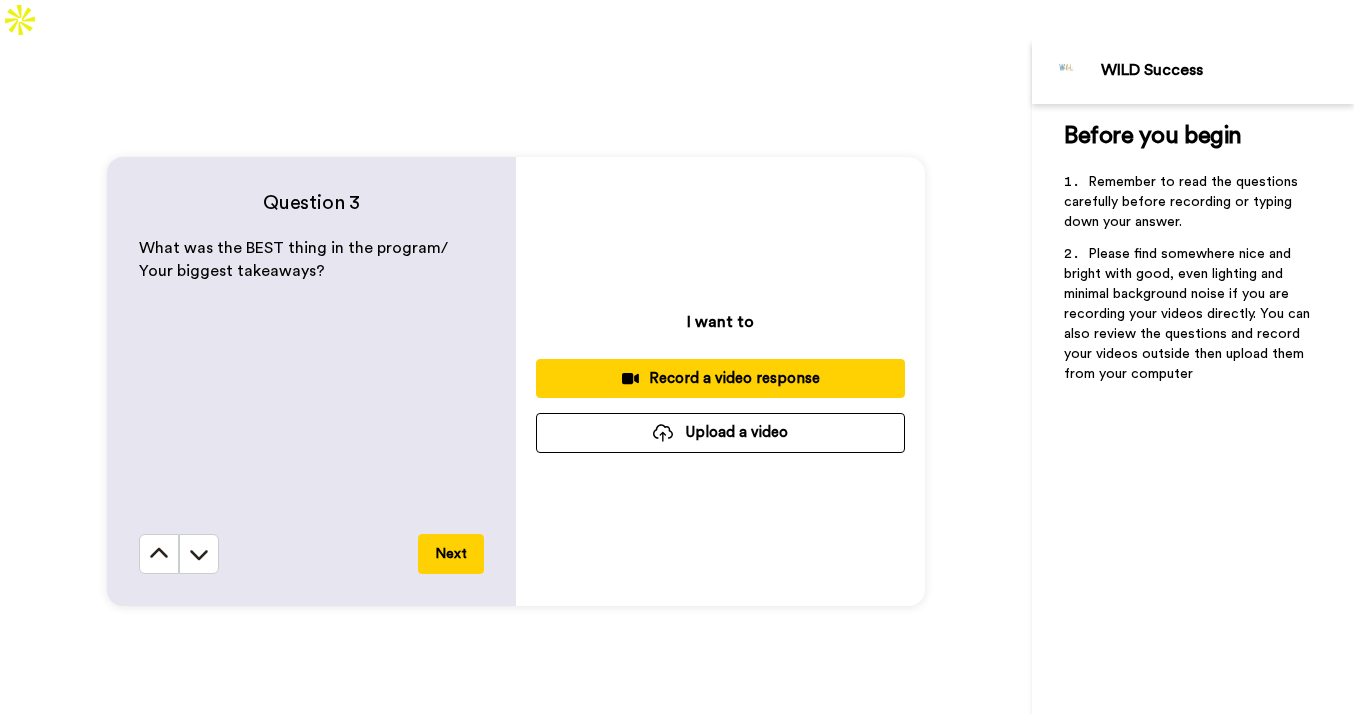 click on "Next" at bounding box center [451, 554] 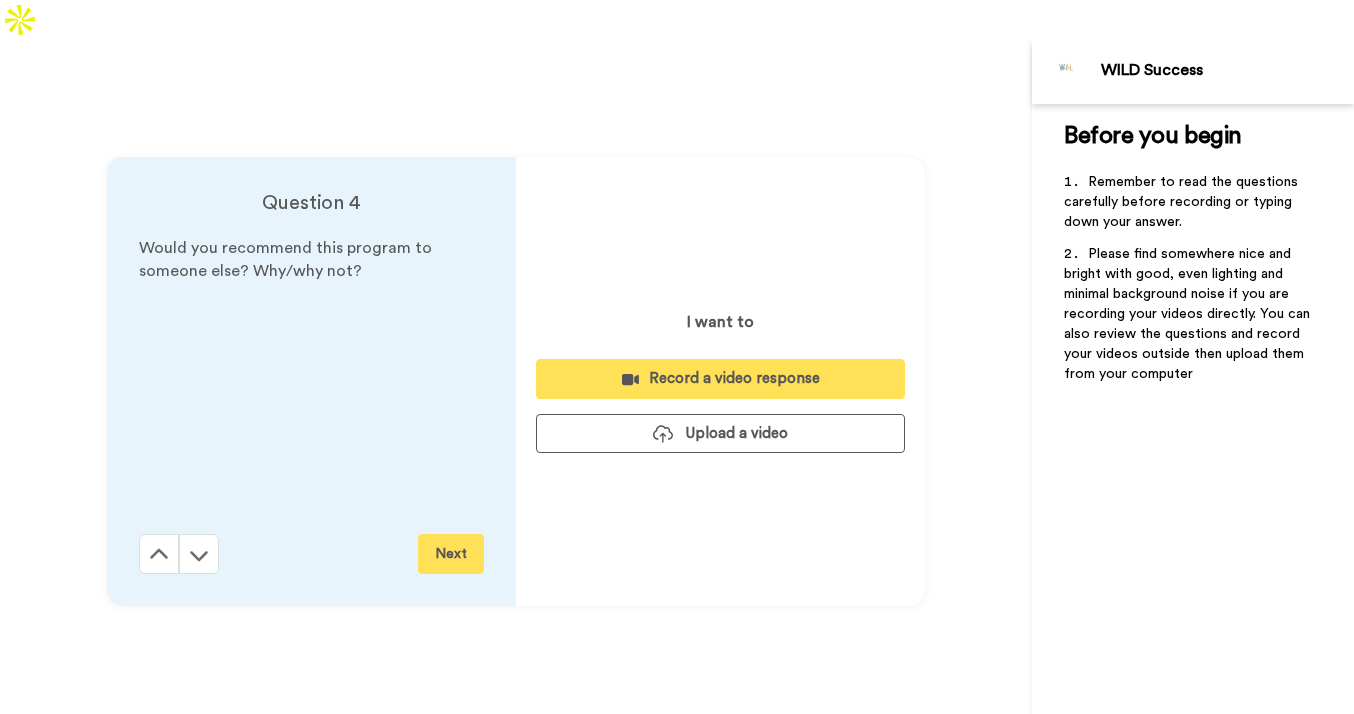 scroll, scrollTop: 2051, scrollLeft: 0, axis: vertical 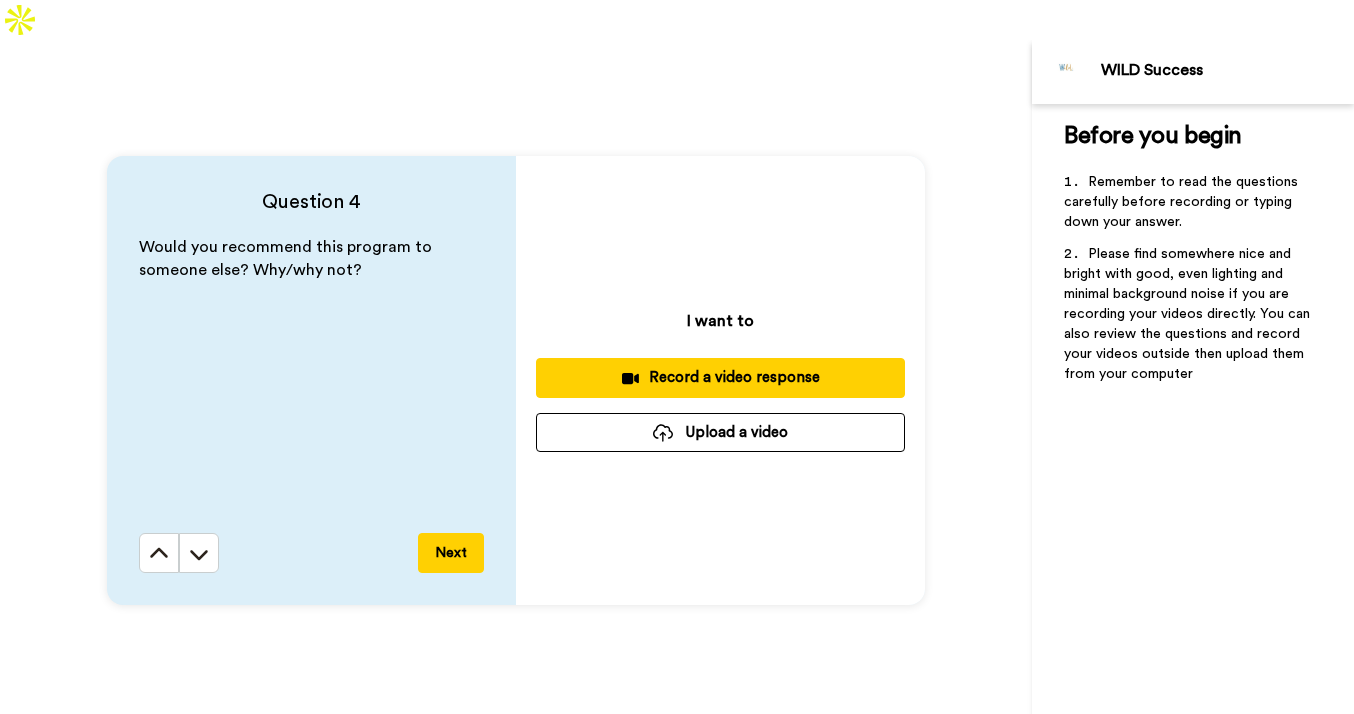click on "Next" at bounding box center (451, 553) 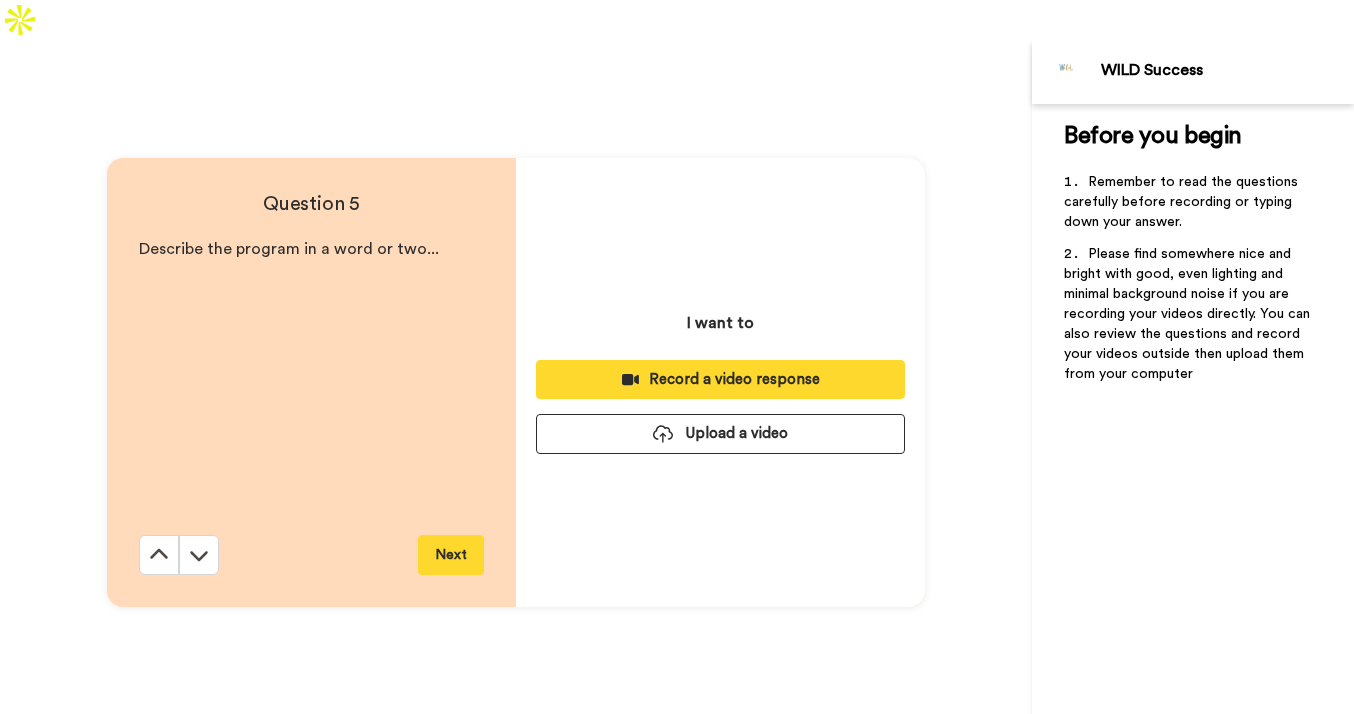 scroll, scrollTop: 2734, scrollLeft: 0, axis: vertical 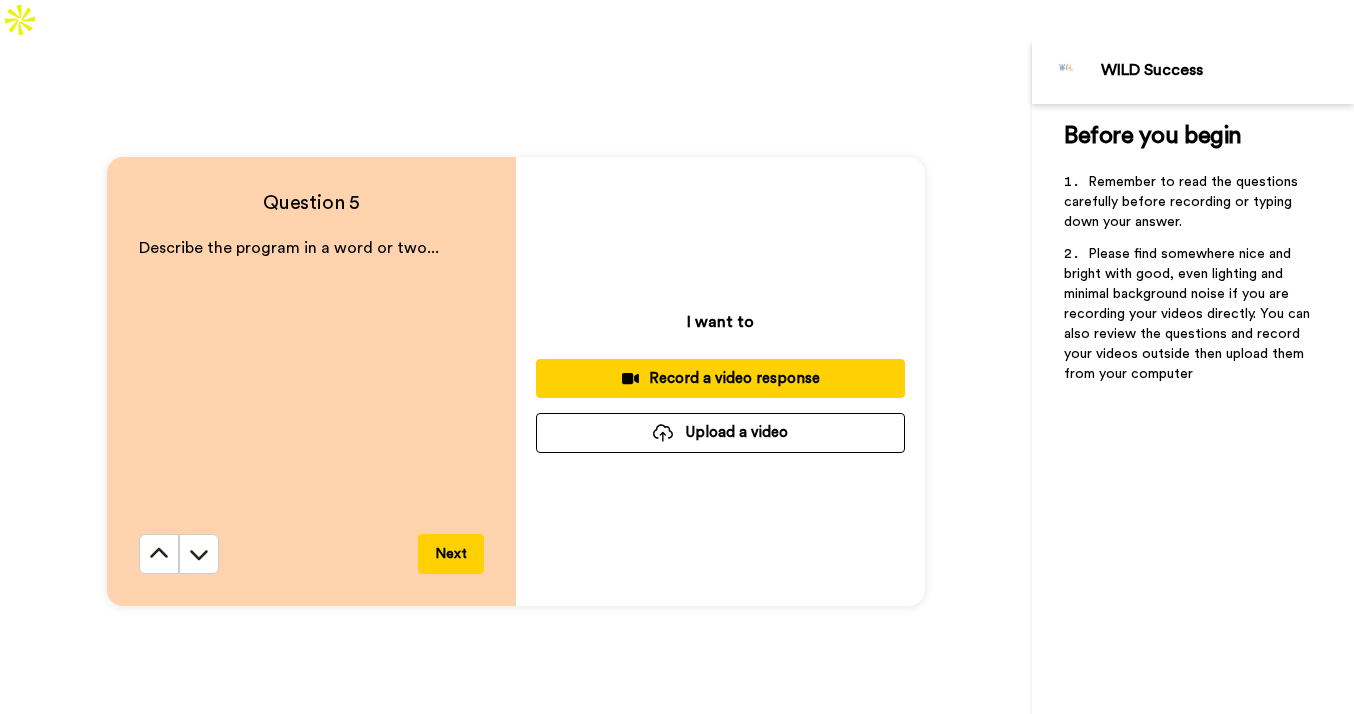click on "Next" at bounding box center [451, 554] 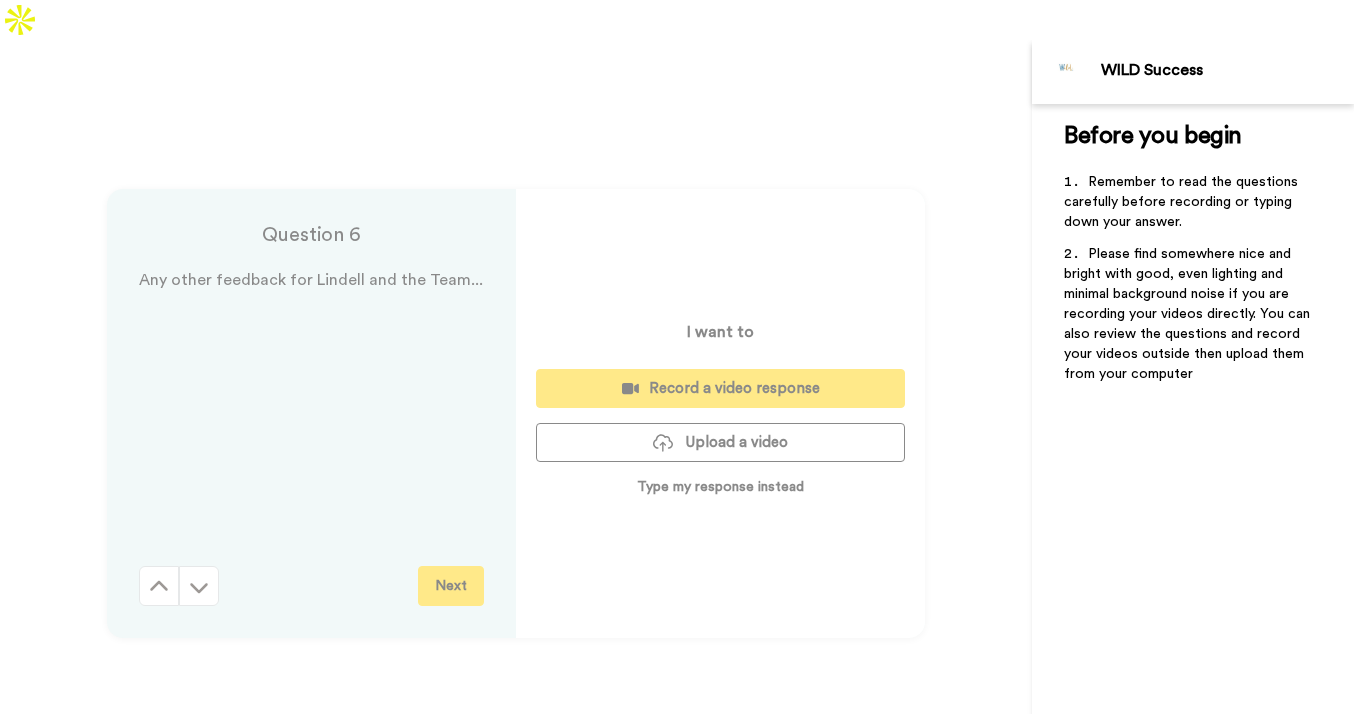 scroll, scrollTop: 3417, scrollLeft: 0, axis: vertical 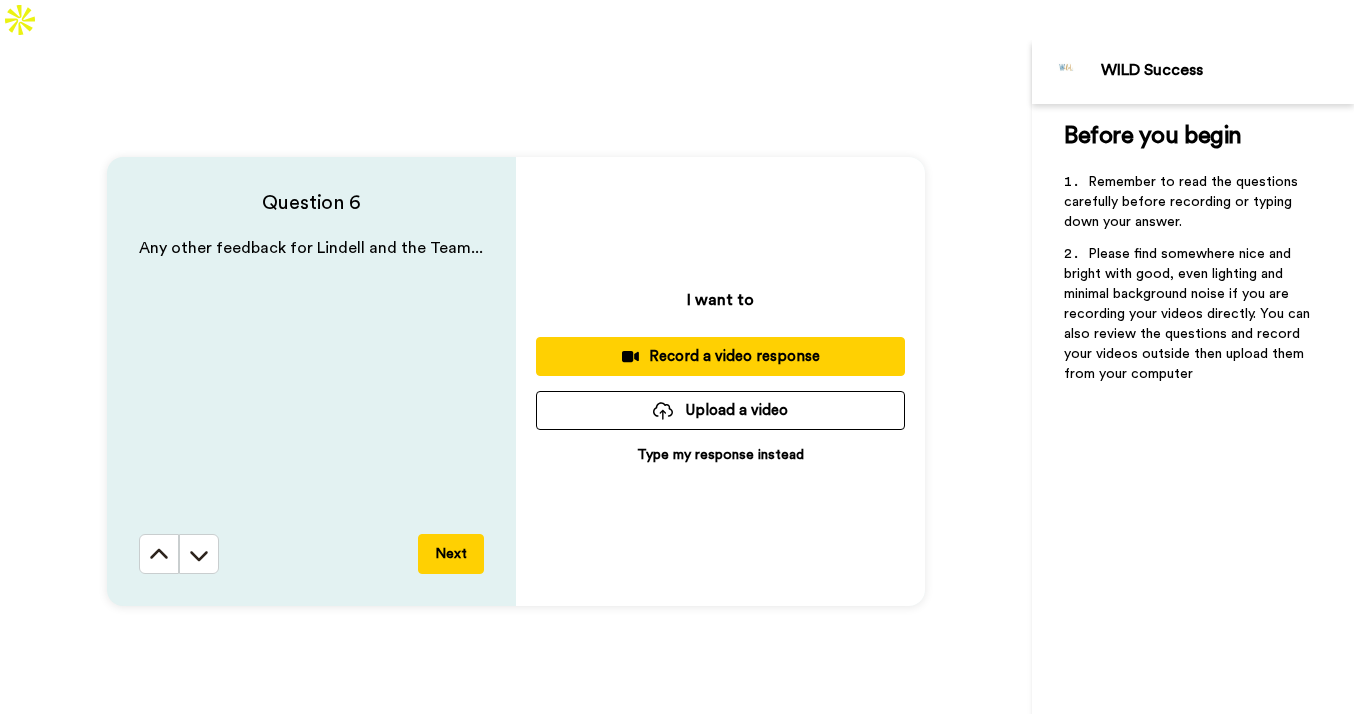 click on "Next" at bounding box center [451, 554] 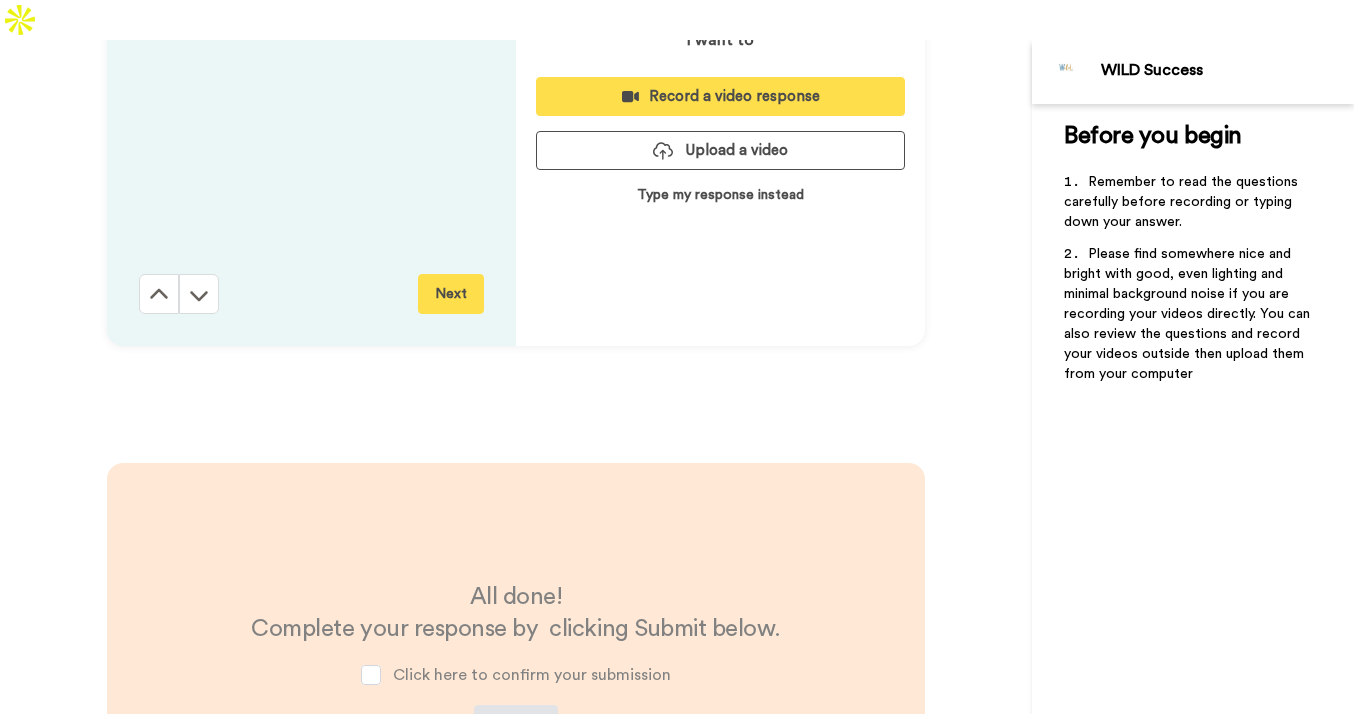 scroll, scrollTop: 3959, scrollLeft: 0, axis: vertical 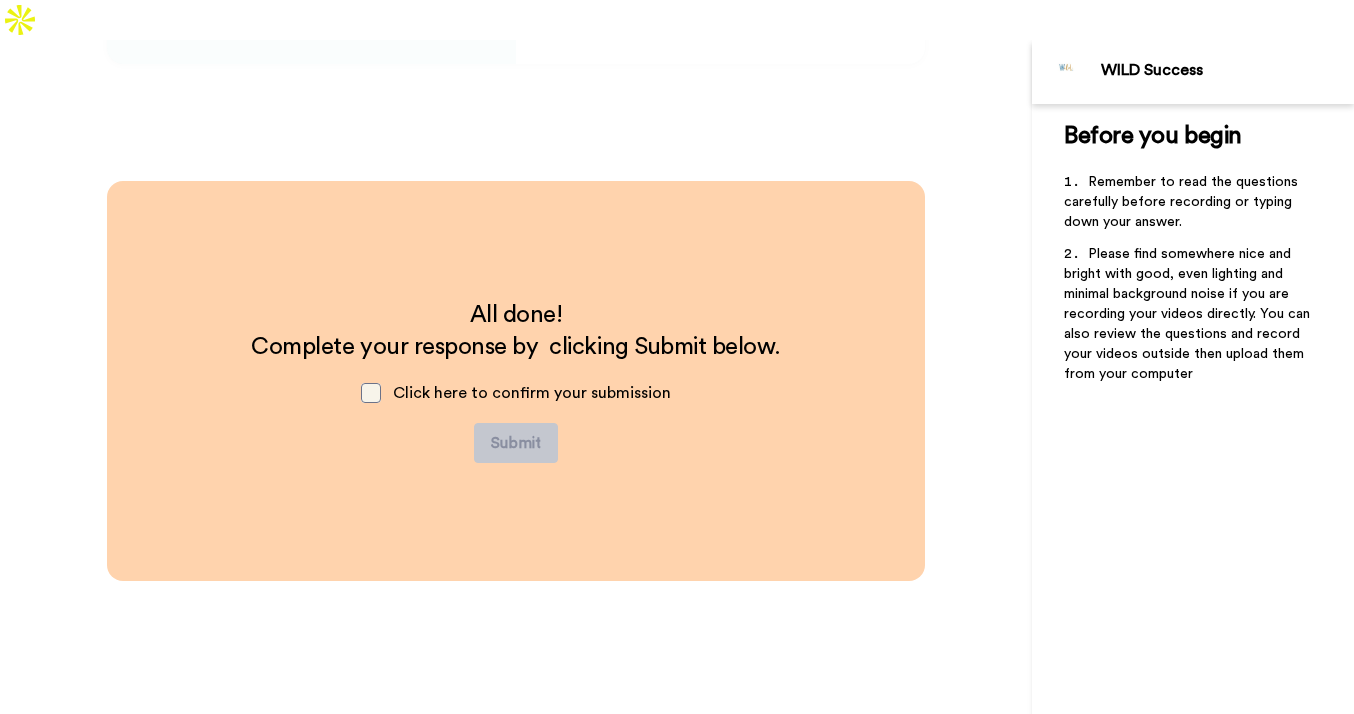 click at bounding box center [371, 393] 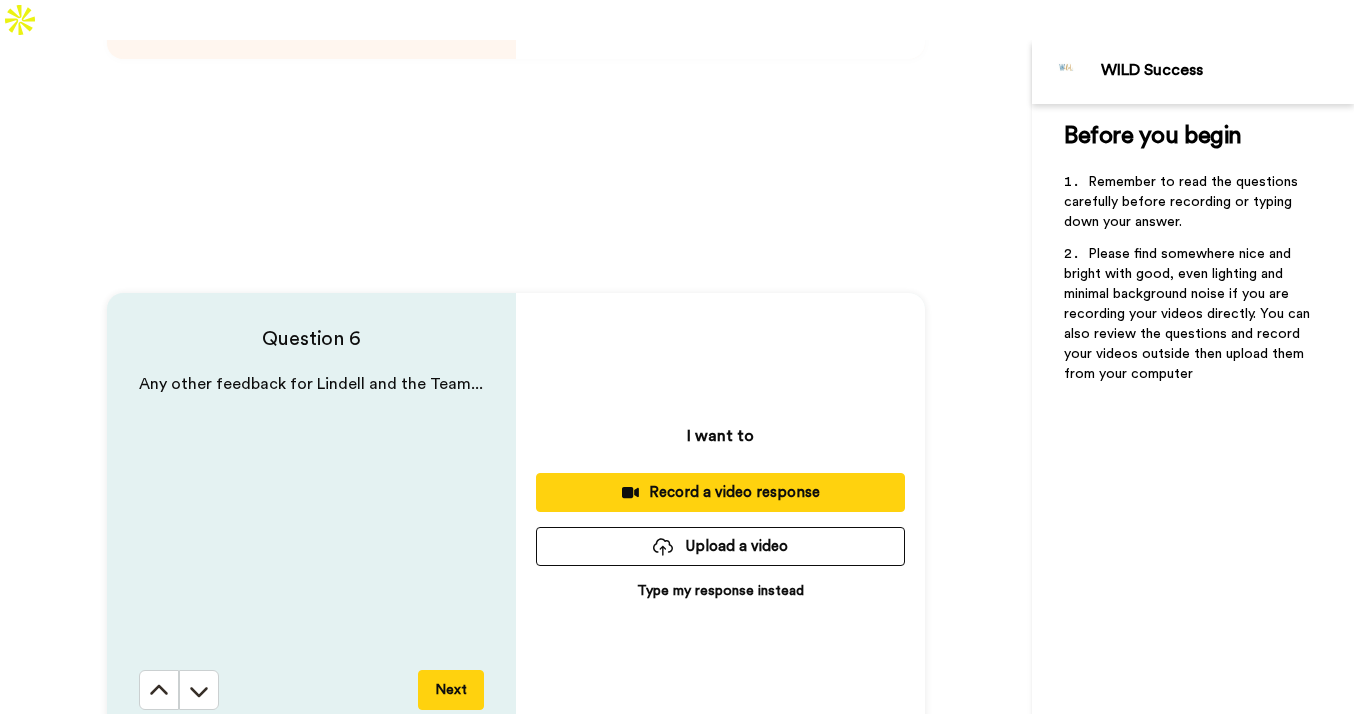 scroll, scrollTop: 3286, scrollLeft: 0, axis: vertical 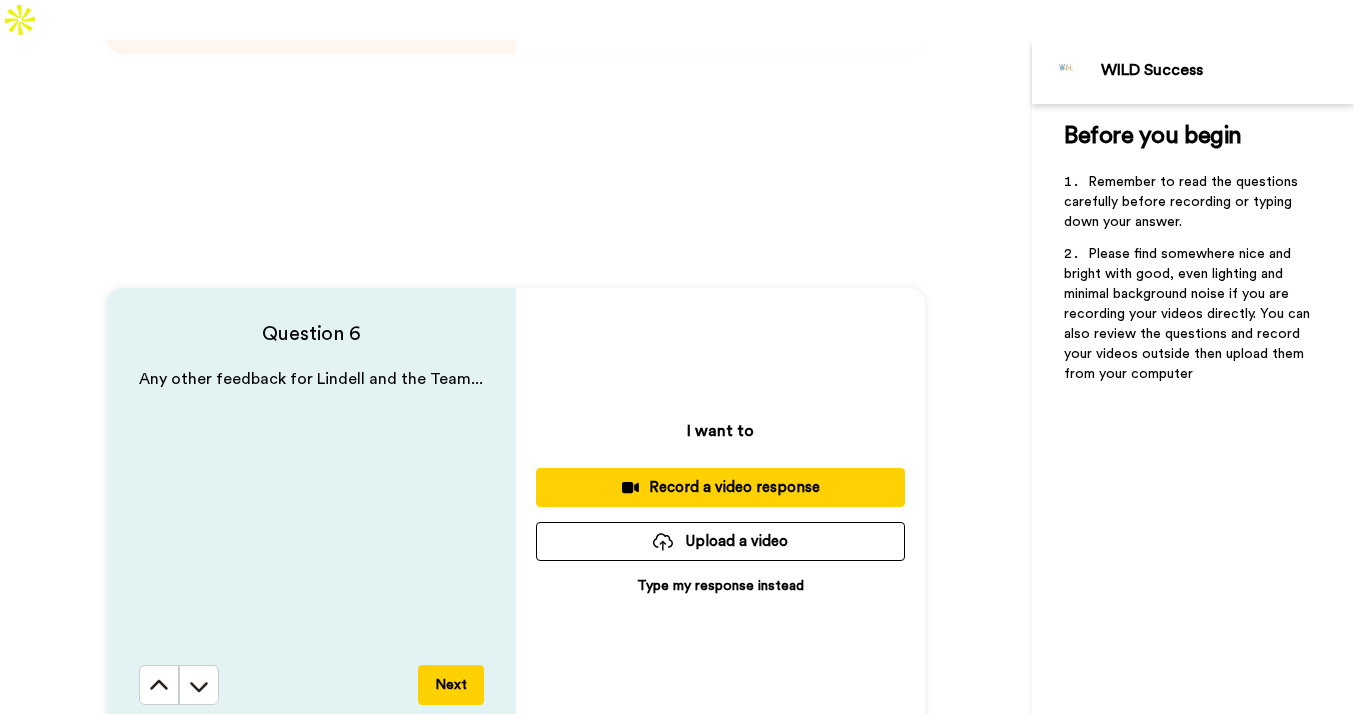 click on "Upload a video" at bounding box center (720, 541) 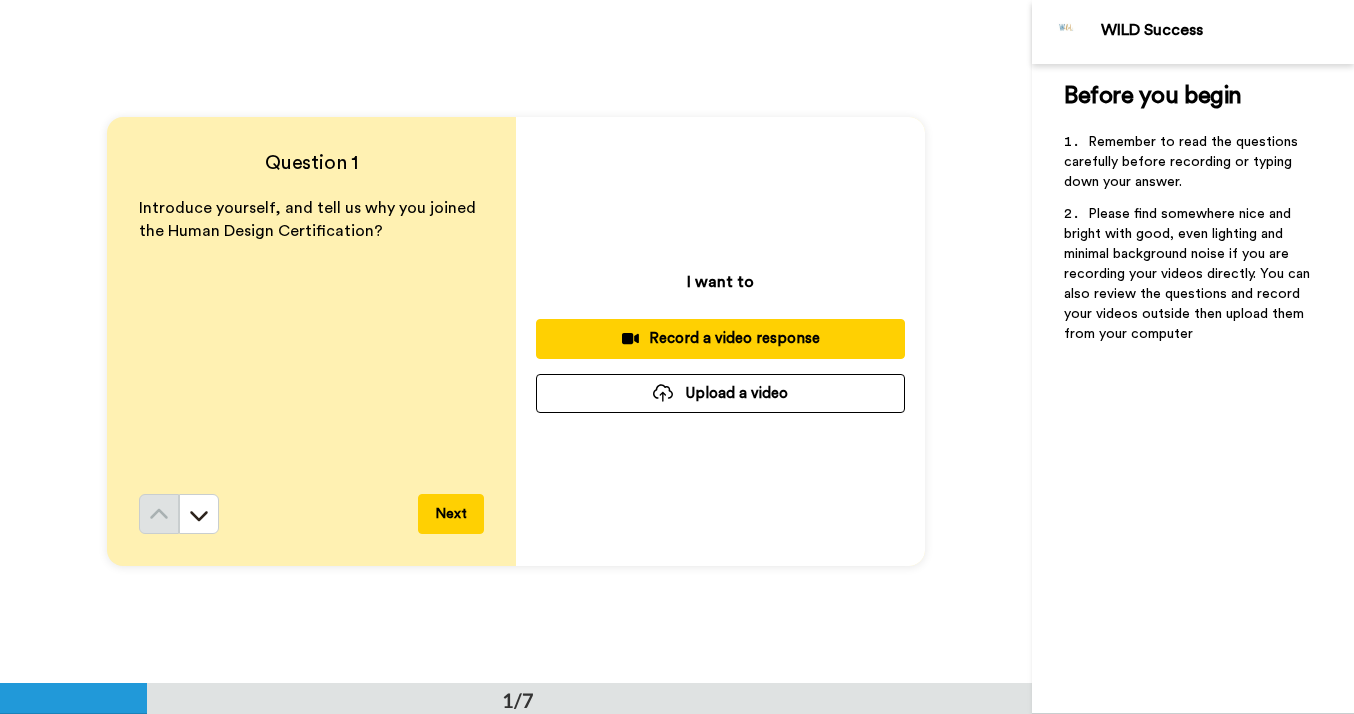 click on "Upload a video" at bounding box center (720, 393) 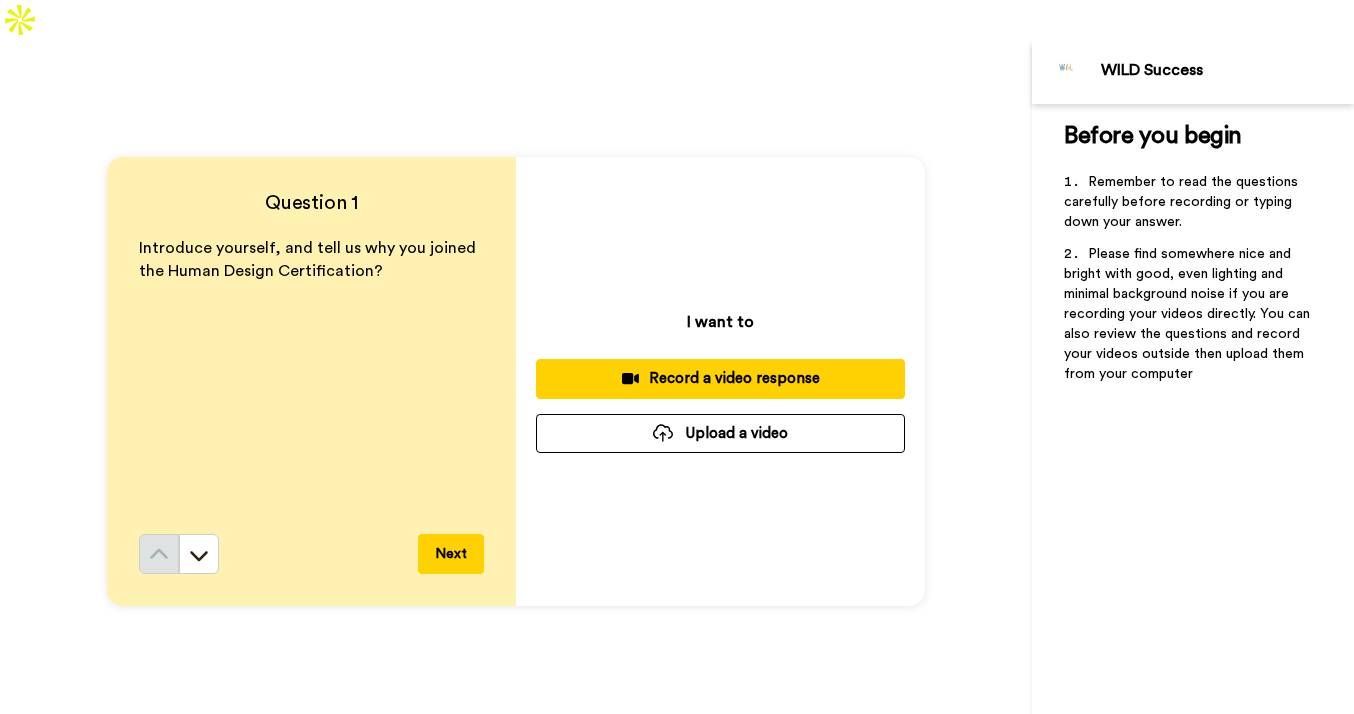 click on "Upload a video" at bounding box center [720, 433] 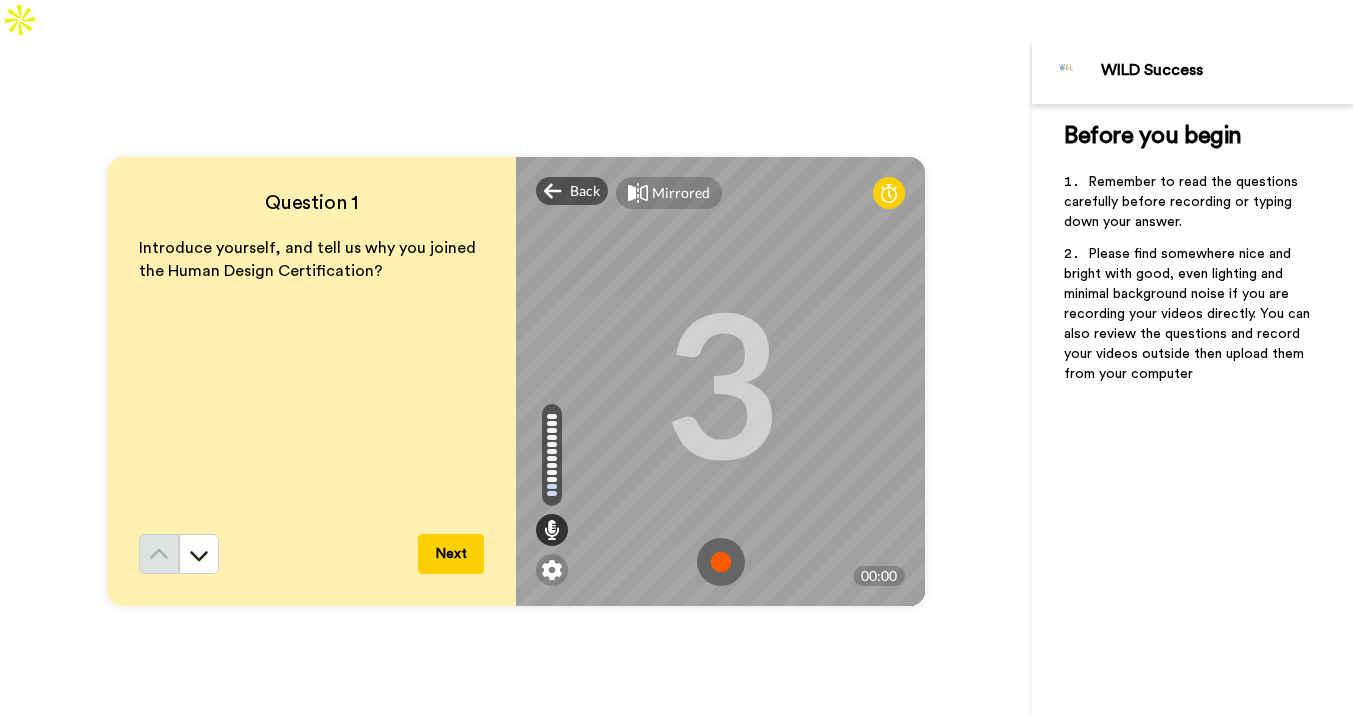 click at bounding box center (721, 562) 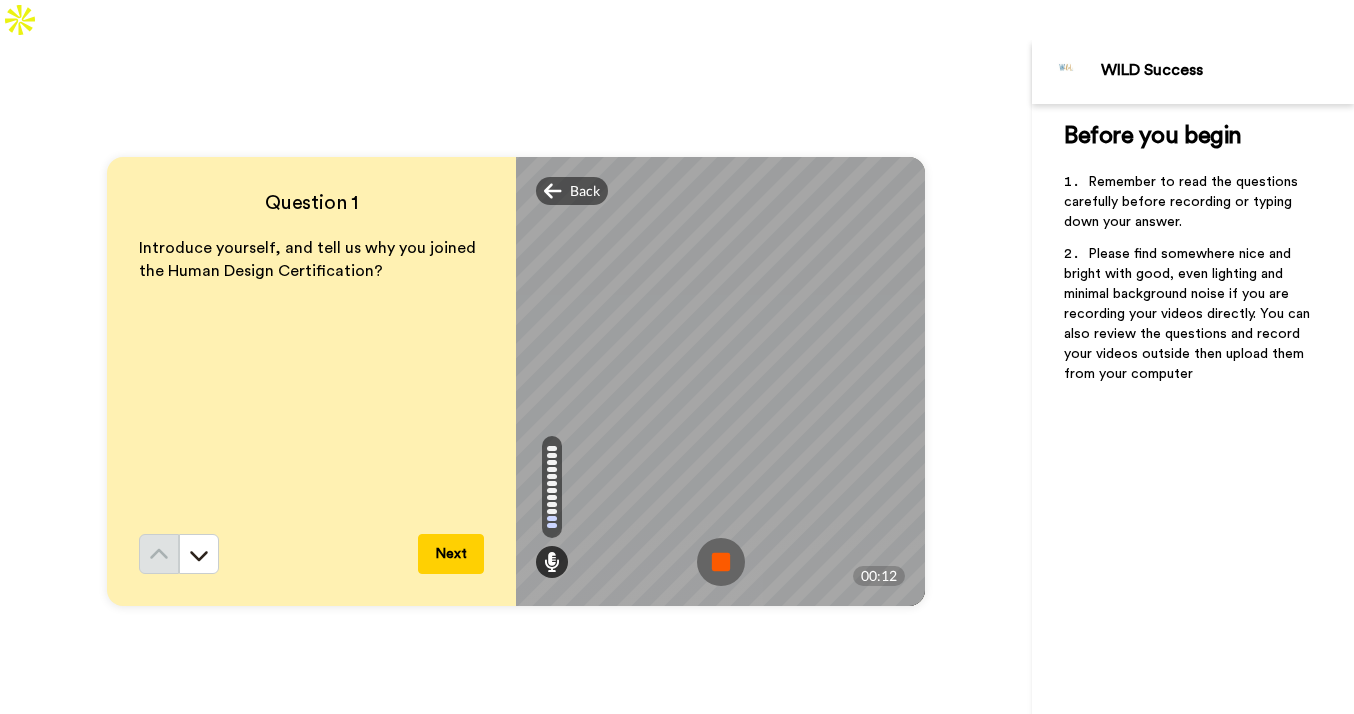 click on "Next" at bounding box center (451, 554) 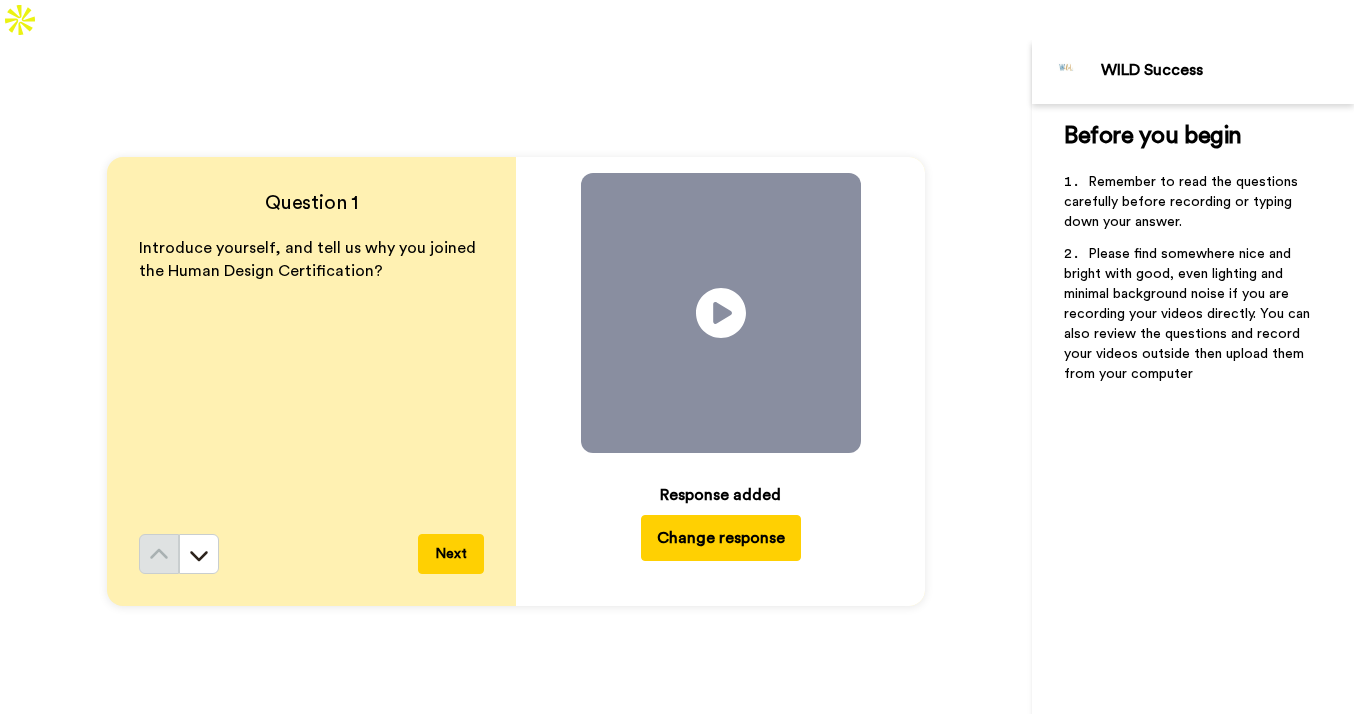 scroll, scrollTop: 684, scrollLeft: 0, axis: vertical 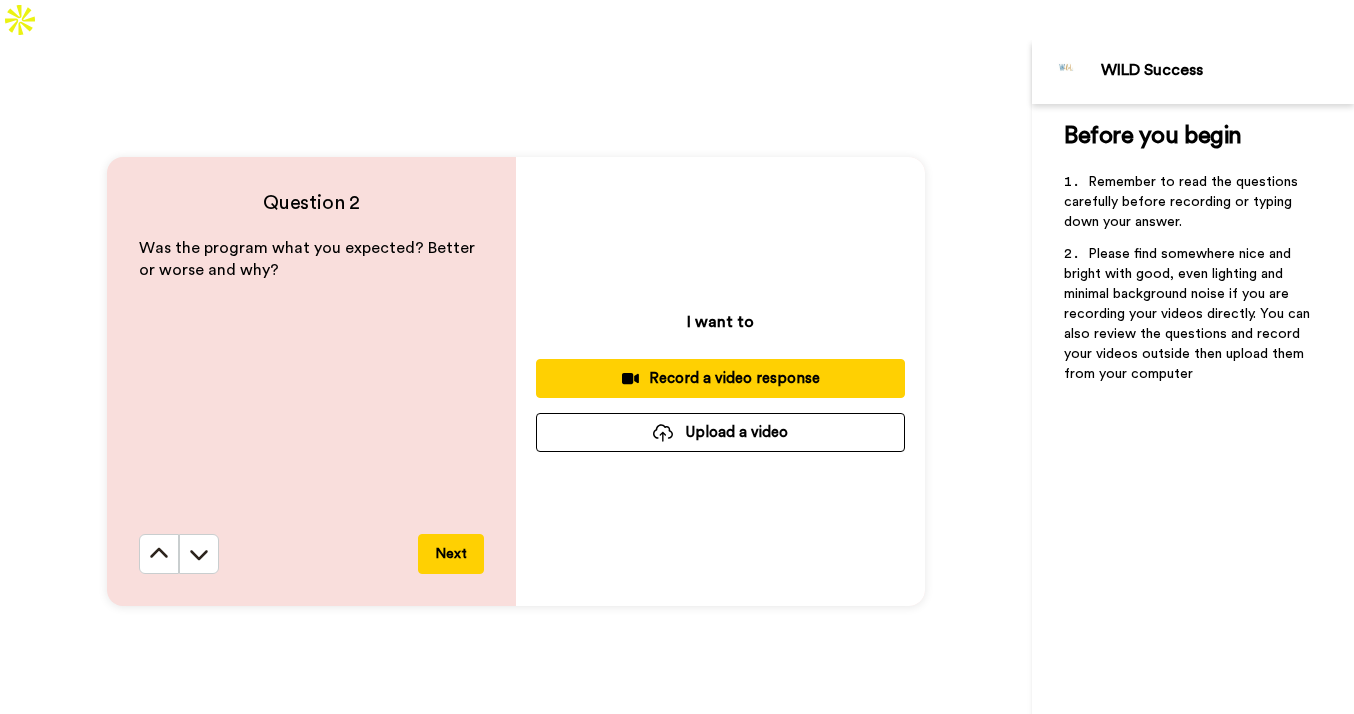 click at bounding box center (663, 433) 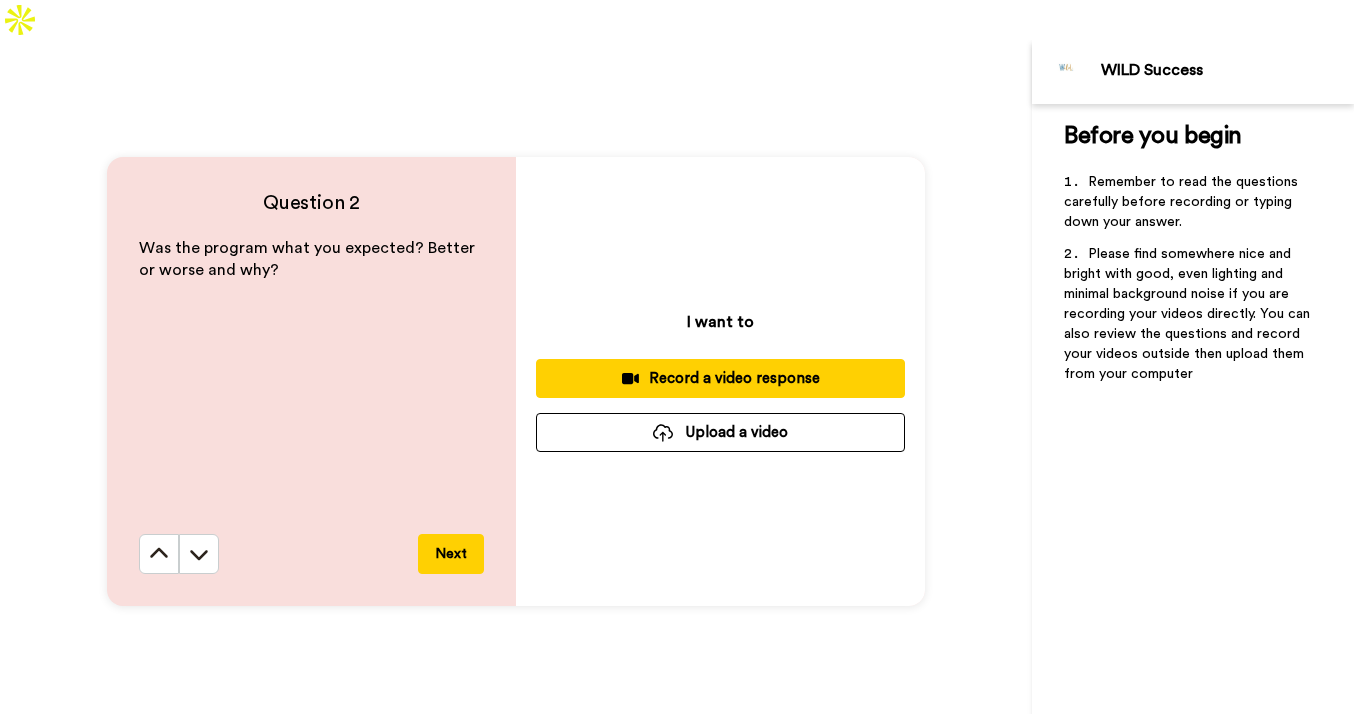scroll, scrollTop: 687, scrollLeft: 0, axis: vertical 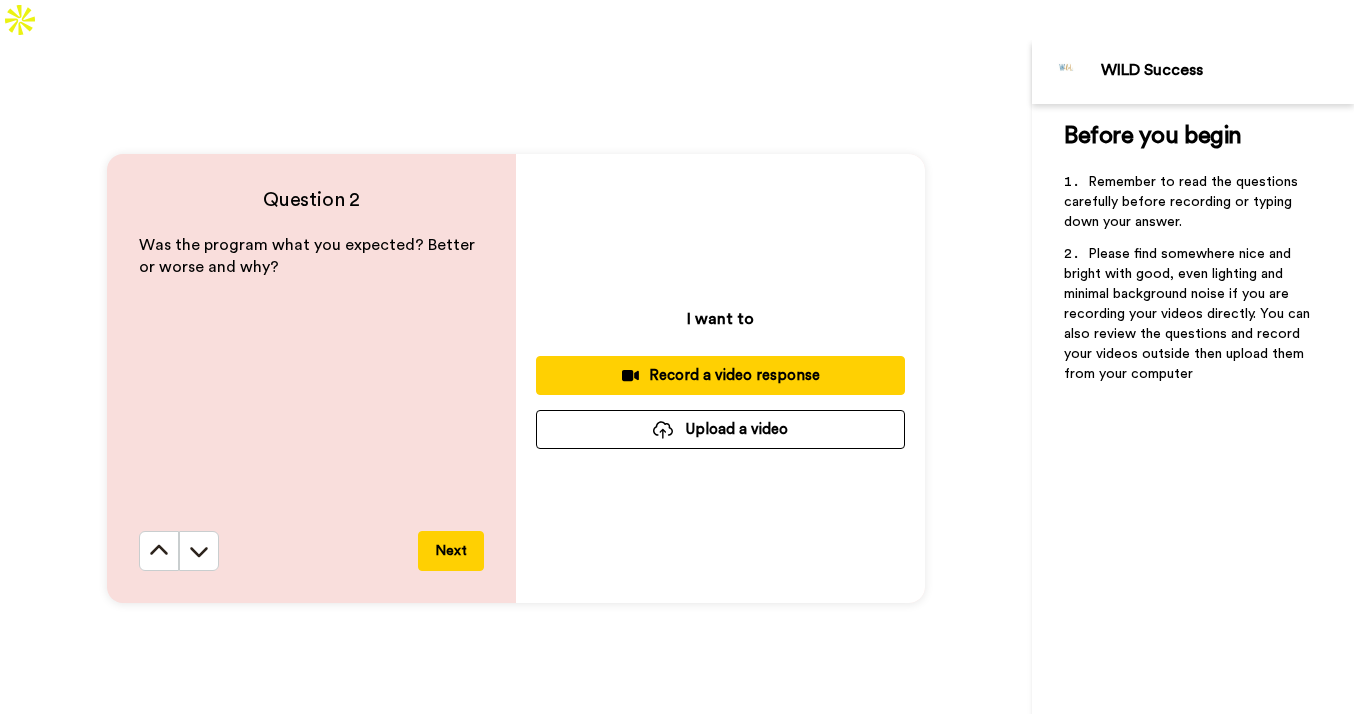 click on "Next" at bounding box center [451, 551] 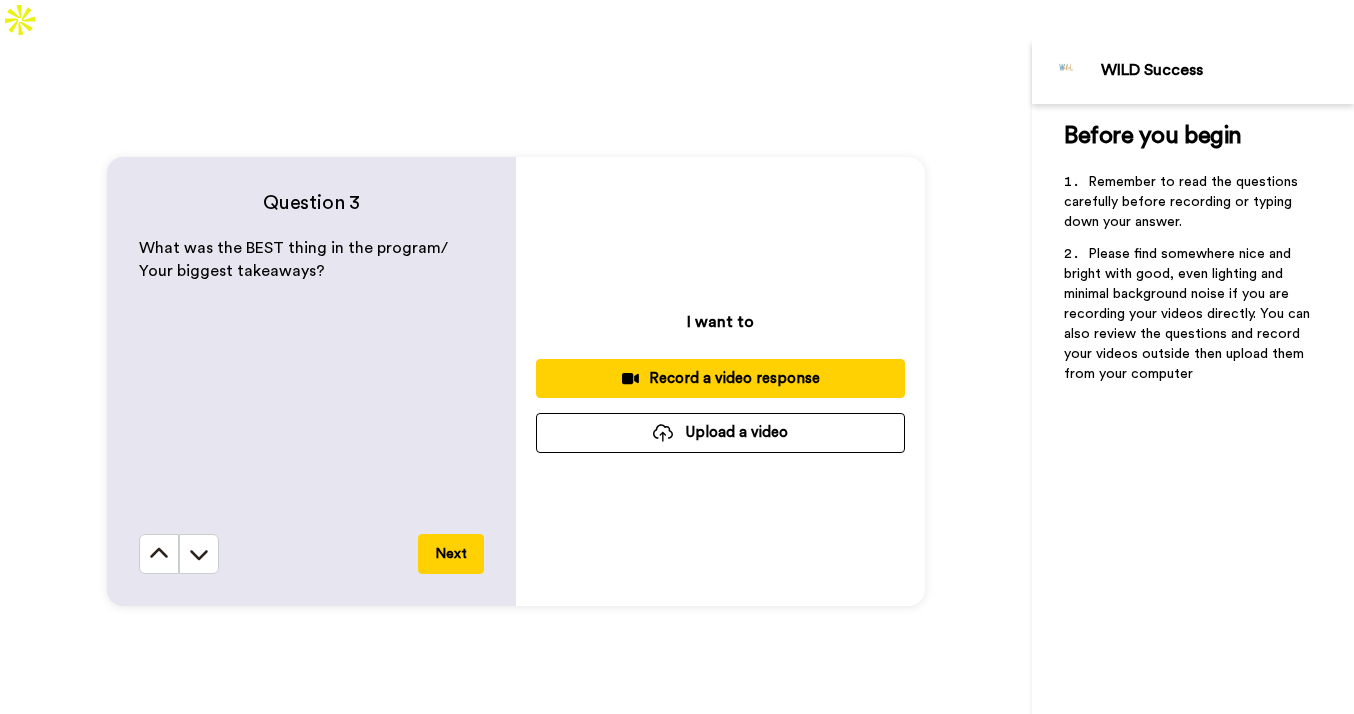 click on "Next" at bounding box center [451, 554] 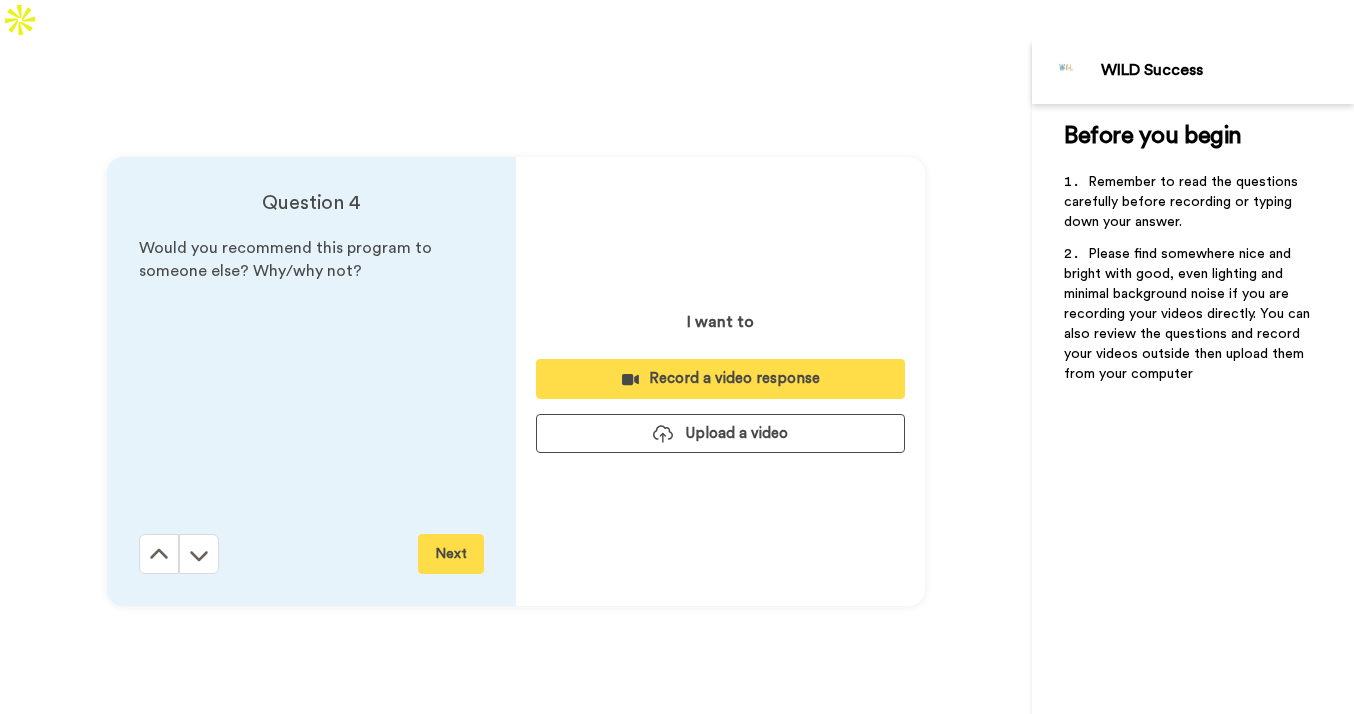 scroll, scrollTop: 2051, scrollLeft: 0, axis: vertical 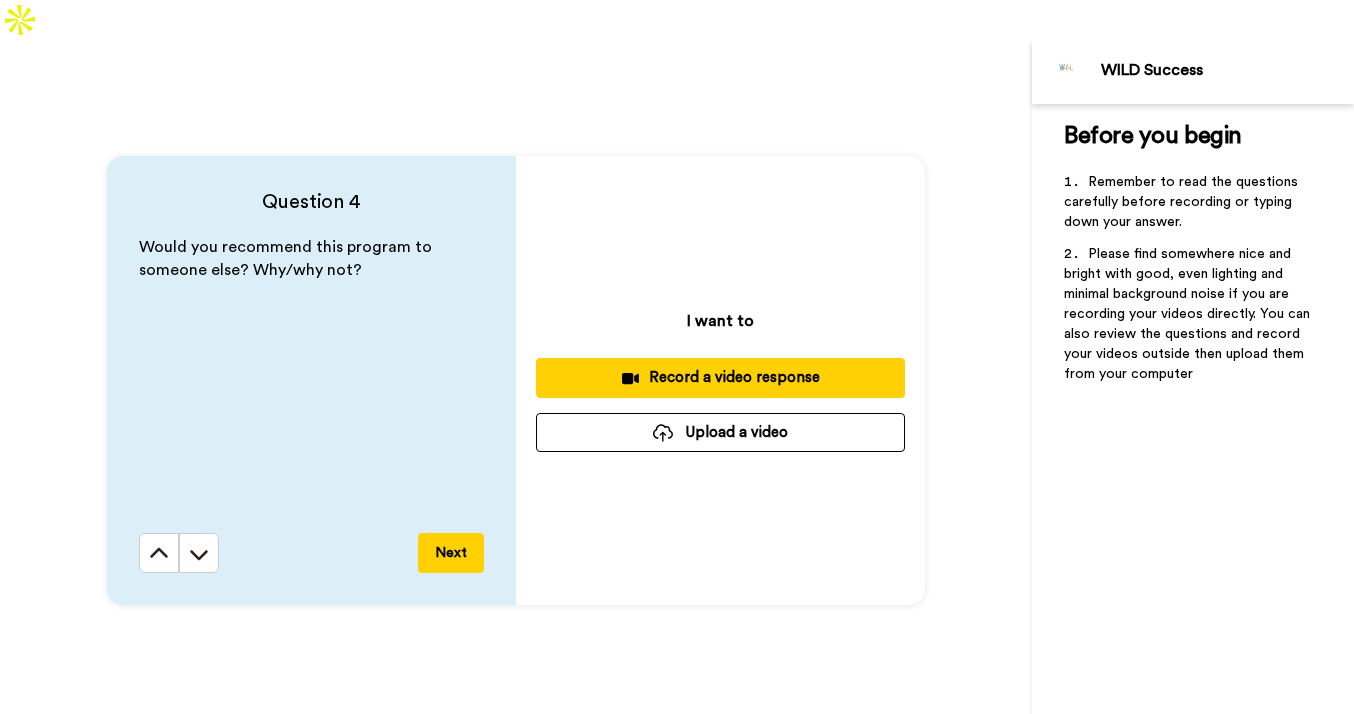 click on "Upload a video" at bounding box center [720, 432] 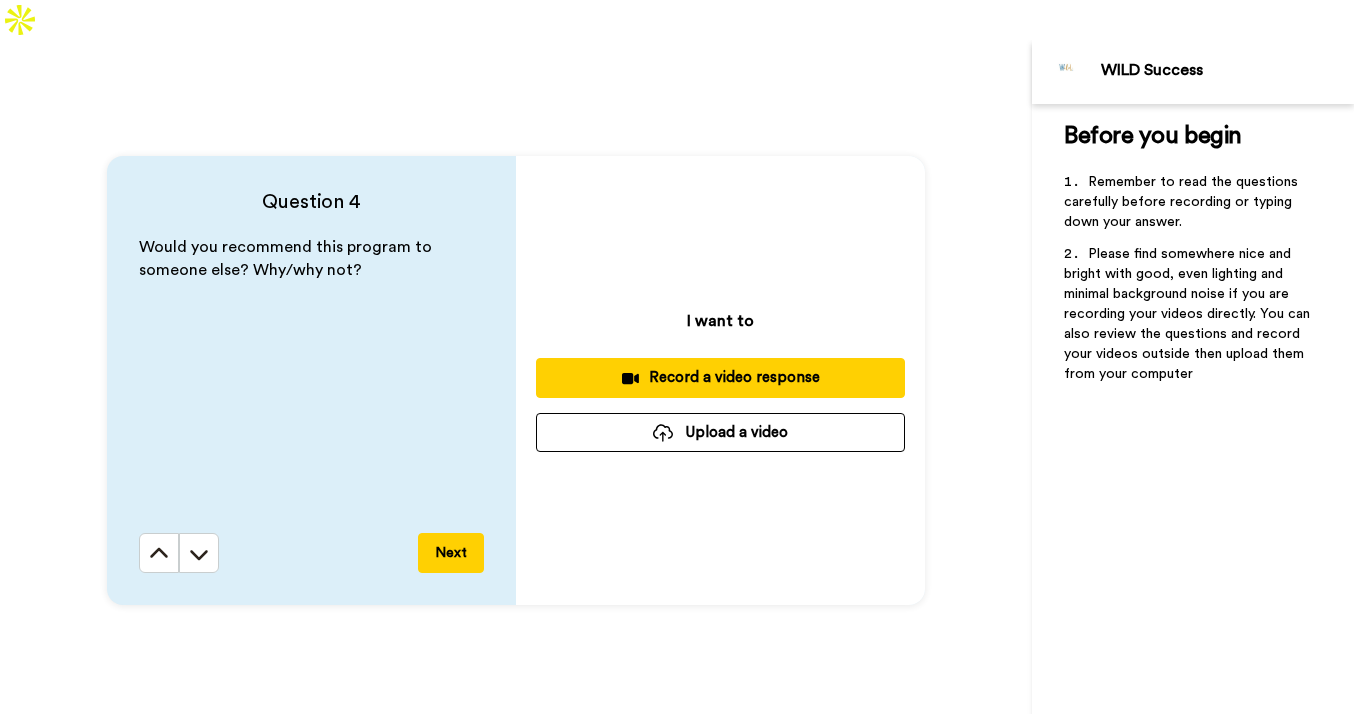 click on "Upload a video" at bounding box center (720, 432) 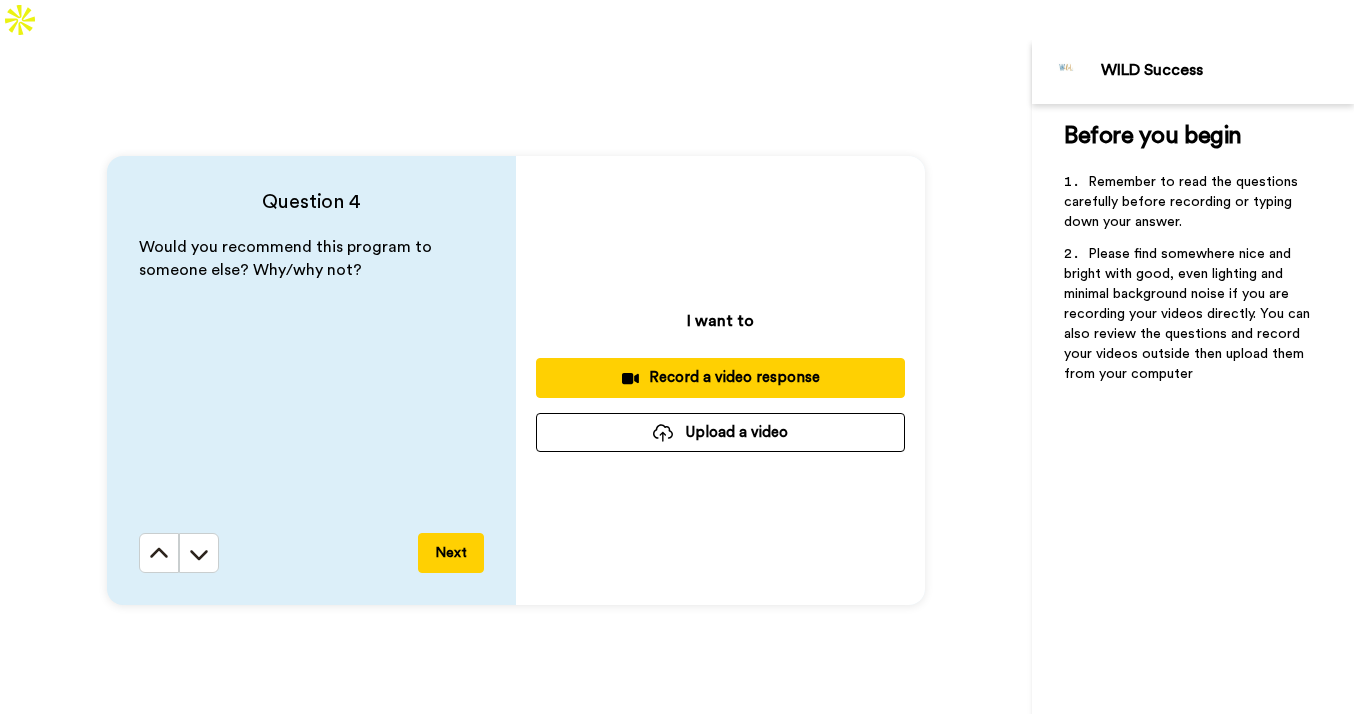 click on "Upload a video" at bounding box center (720, 432) 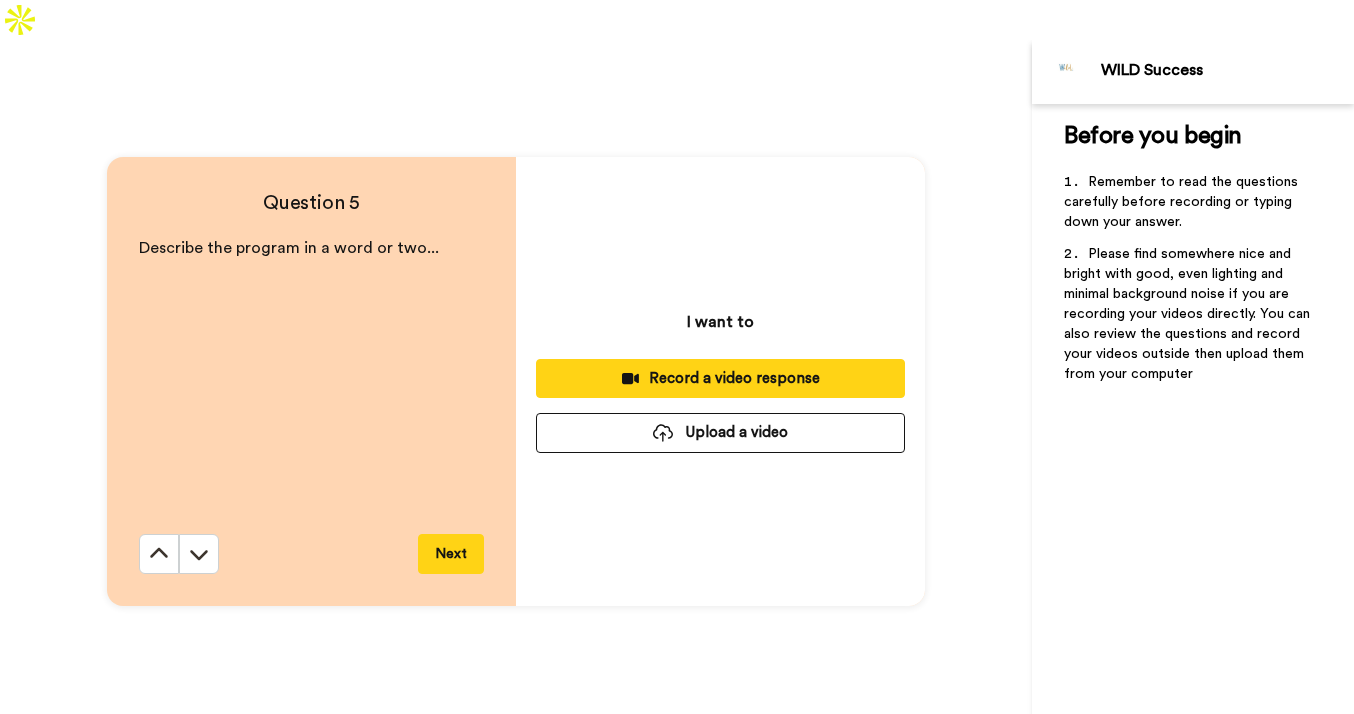 click on "Next" at bounding box center [451, 554] 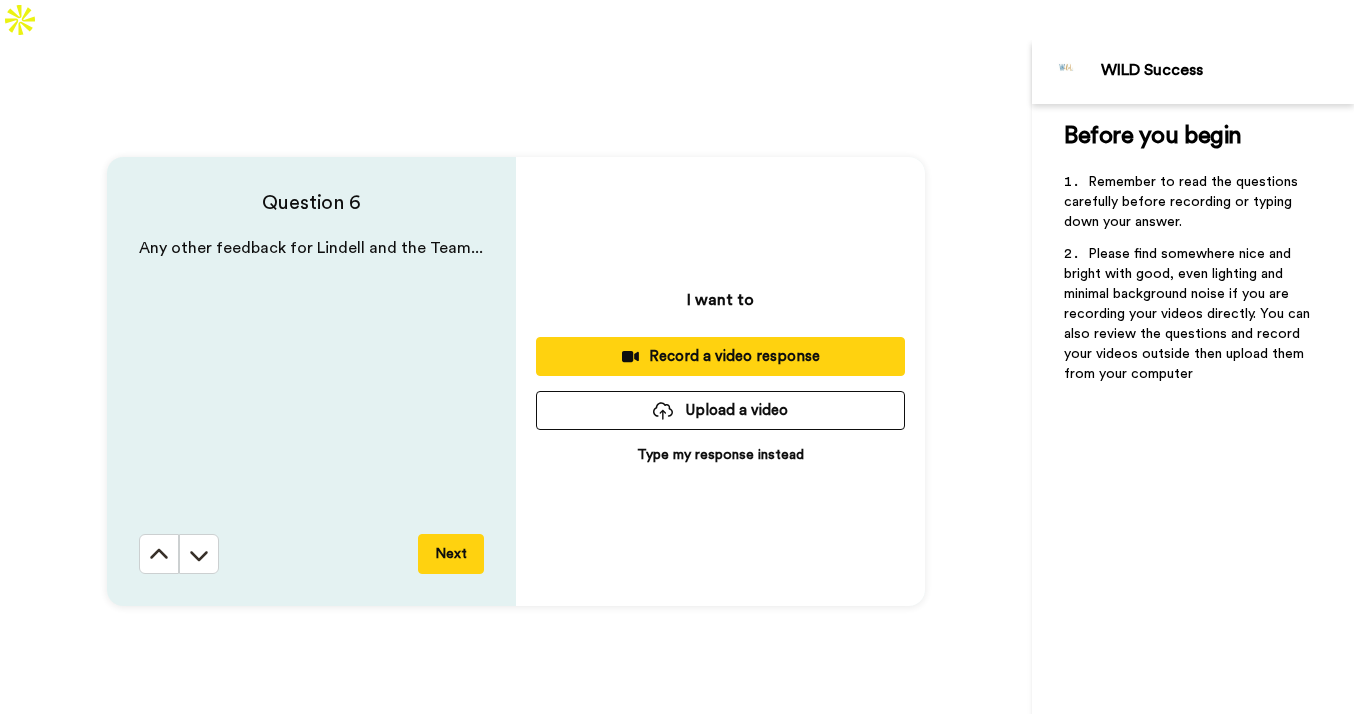 click on "Next" at bounding box center (451, 554) 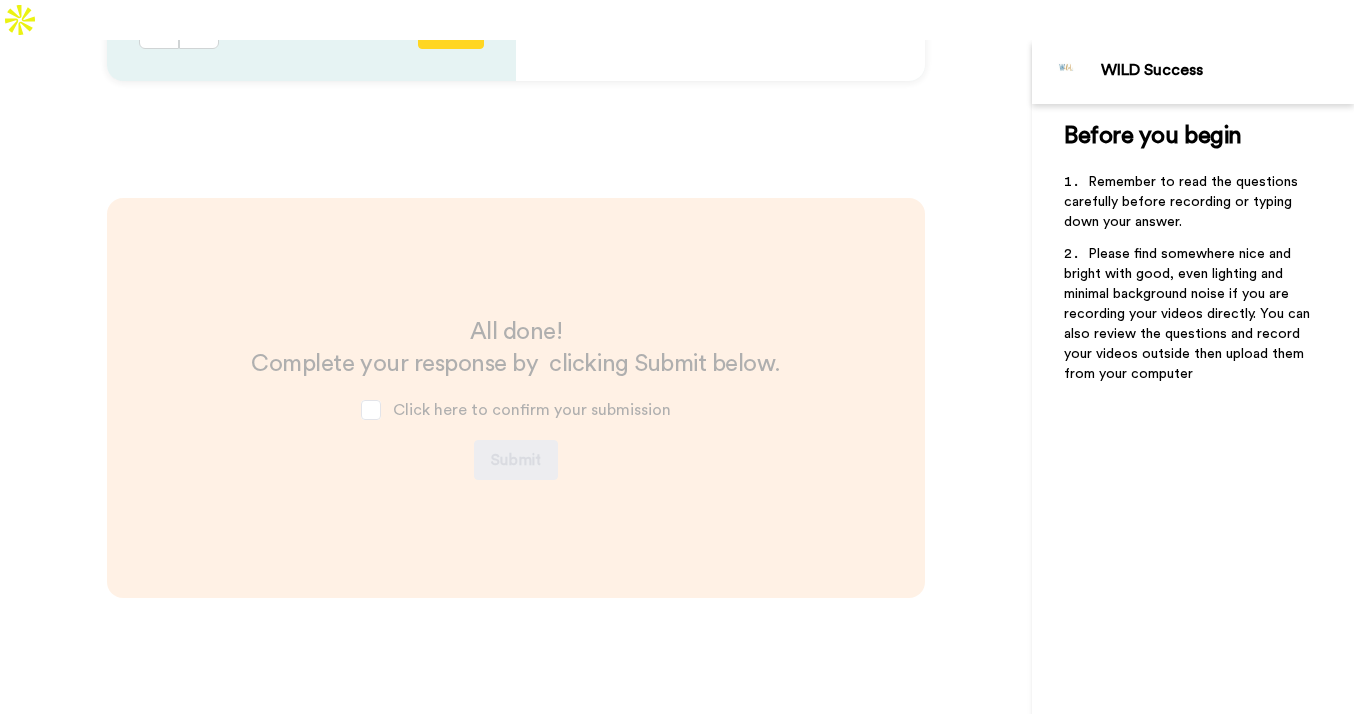 scroll, scrollTop: 3959, scrollLeft: 0, axis: vertical 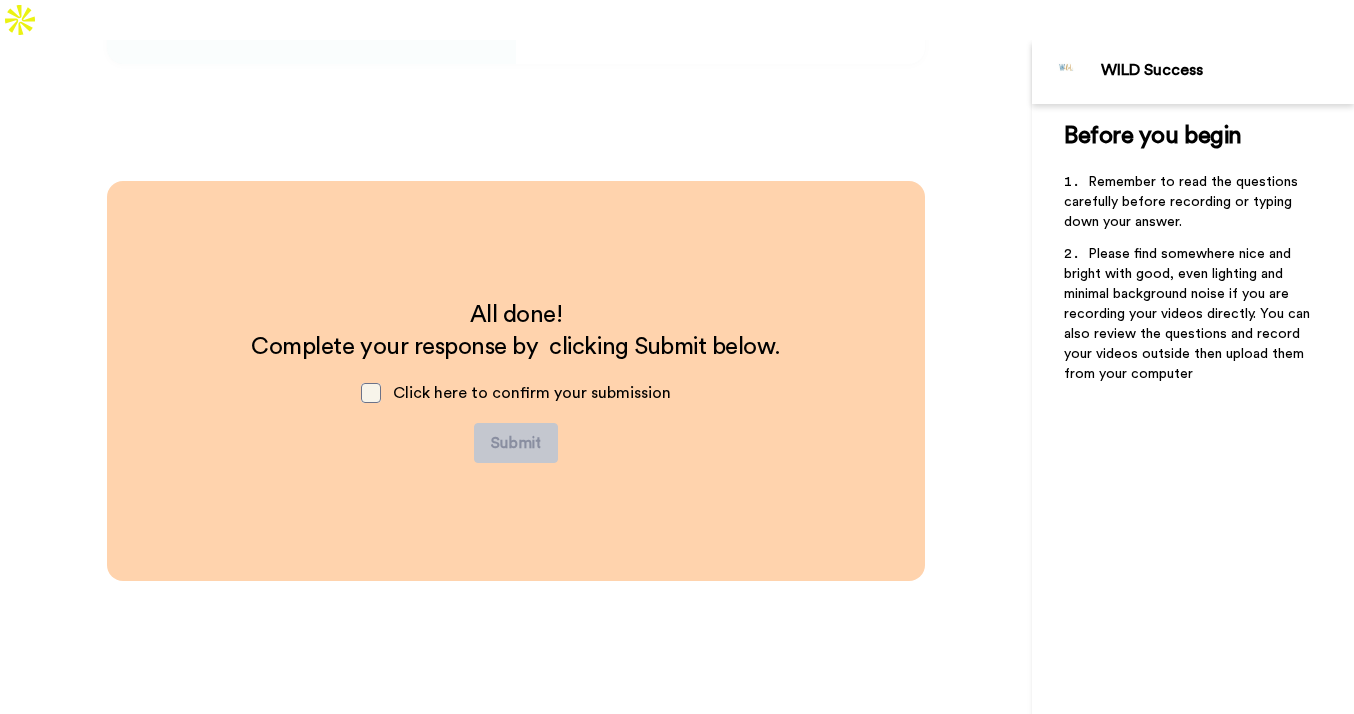 click at bounding box center (371, 393) 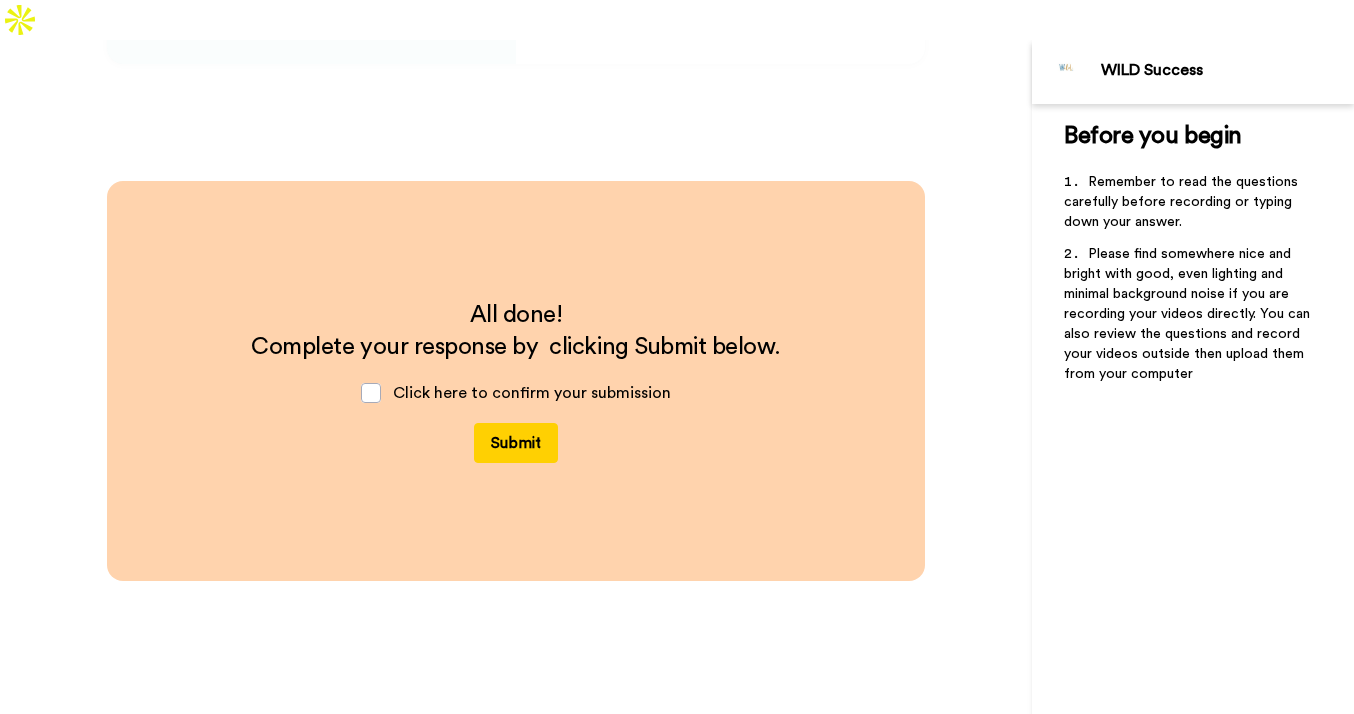 click on "Submit" at bounding box center [516, 443] 